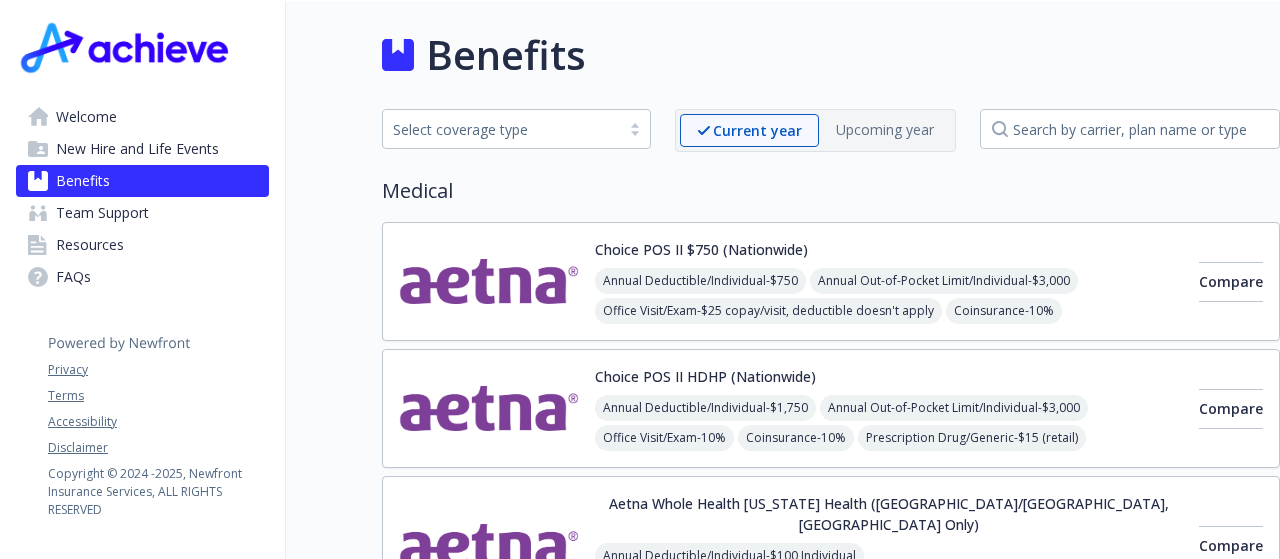 scroll, scrollTop: 0, scrollLeft: 0, axis: both 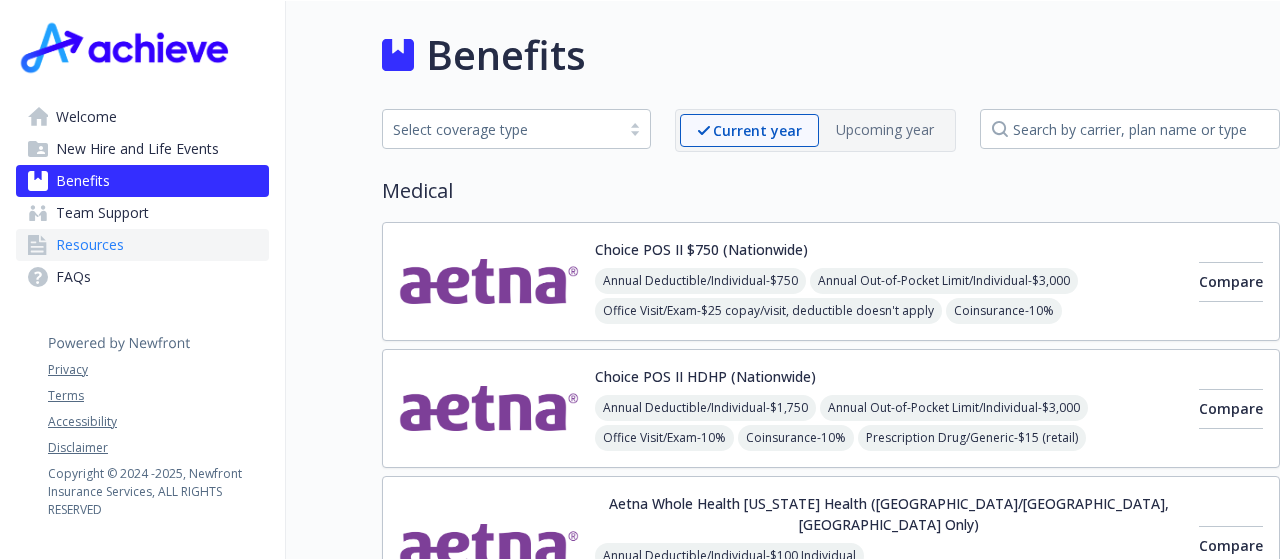 click on "Resources" at bounding box center [90, 245] 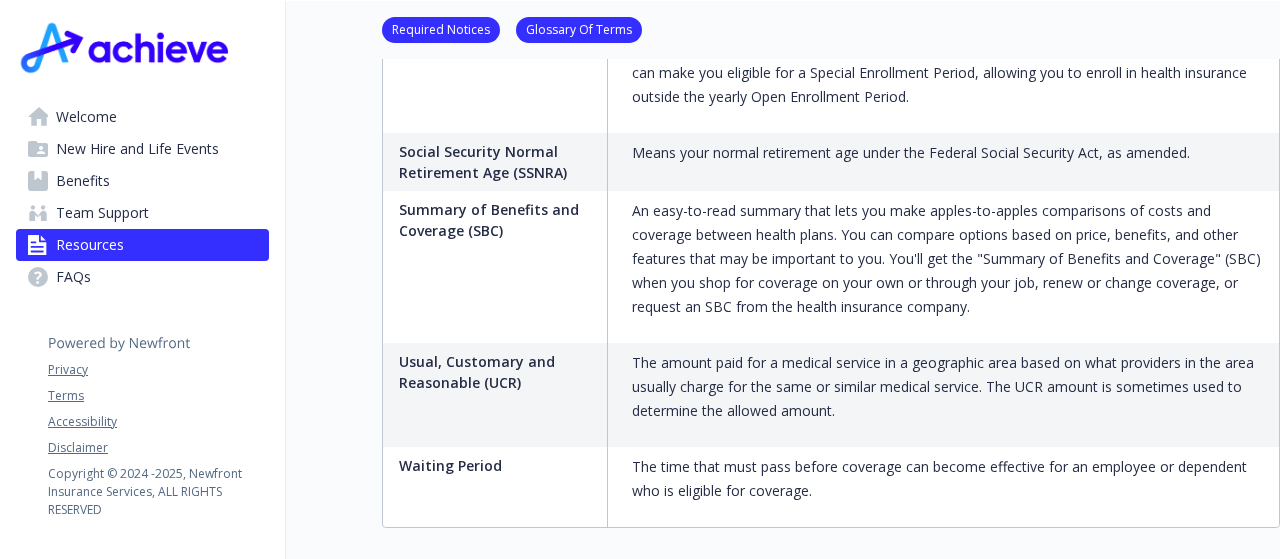 scroll, scrollTop: 3900, scrollLeft: 0, axis: vertical 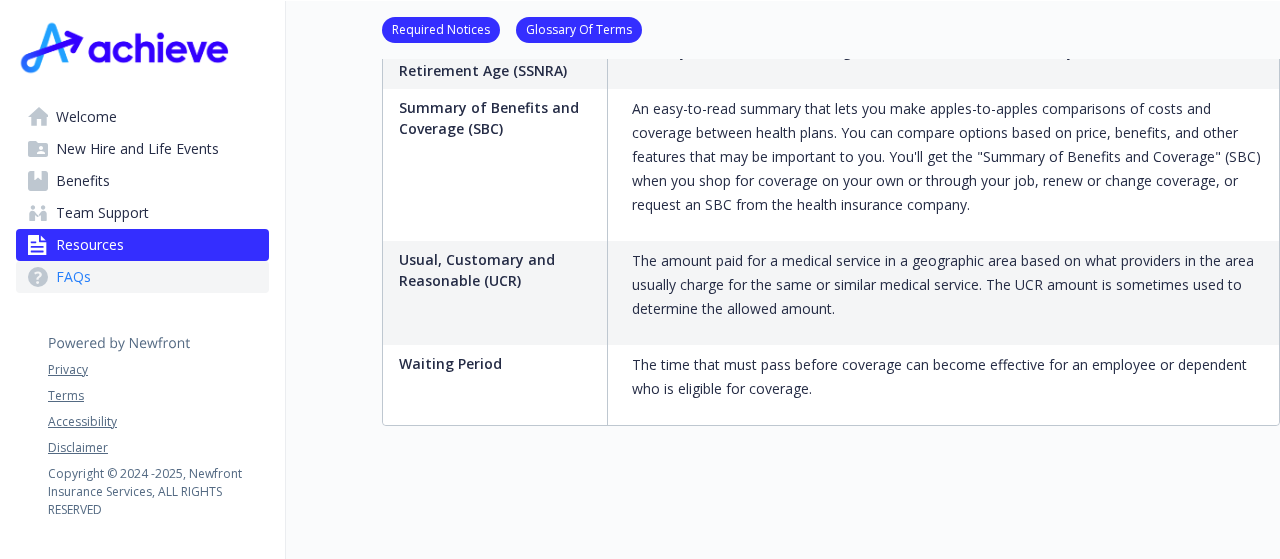 click on "FAQs" at bounding box center [73, 277] 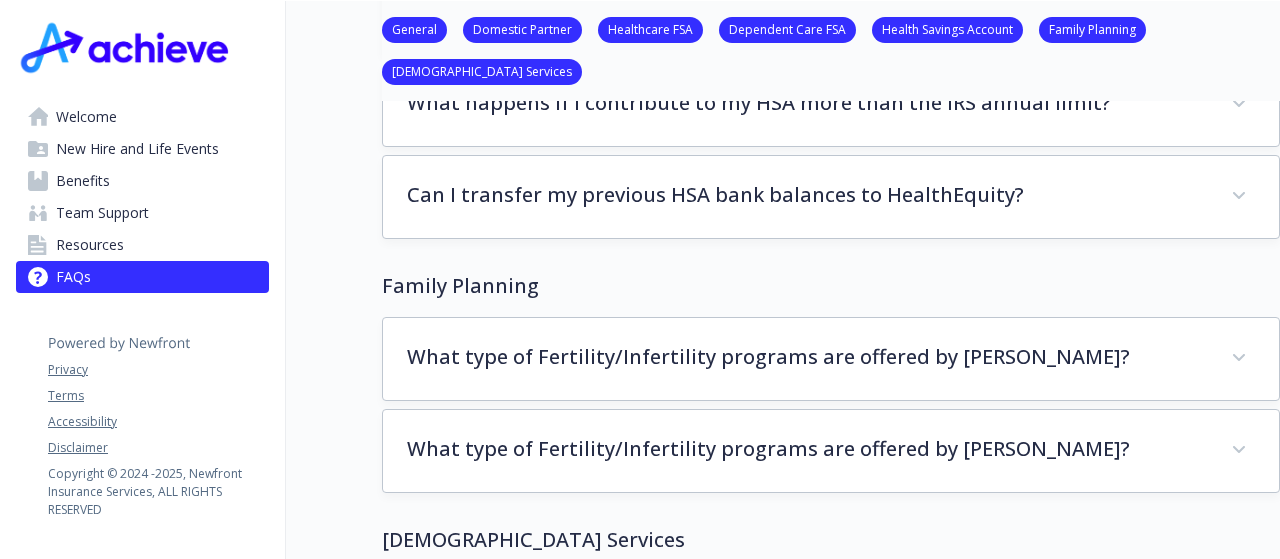 scroll, scrollTop: 4374, scrollLeft: 0, axis: vertical 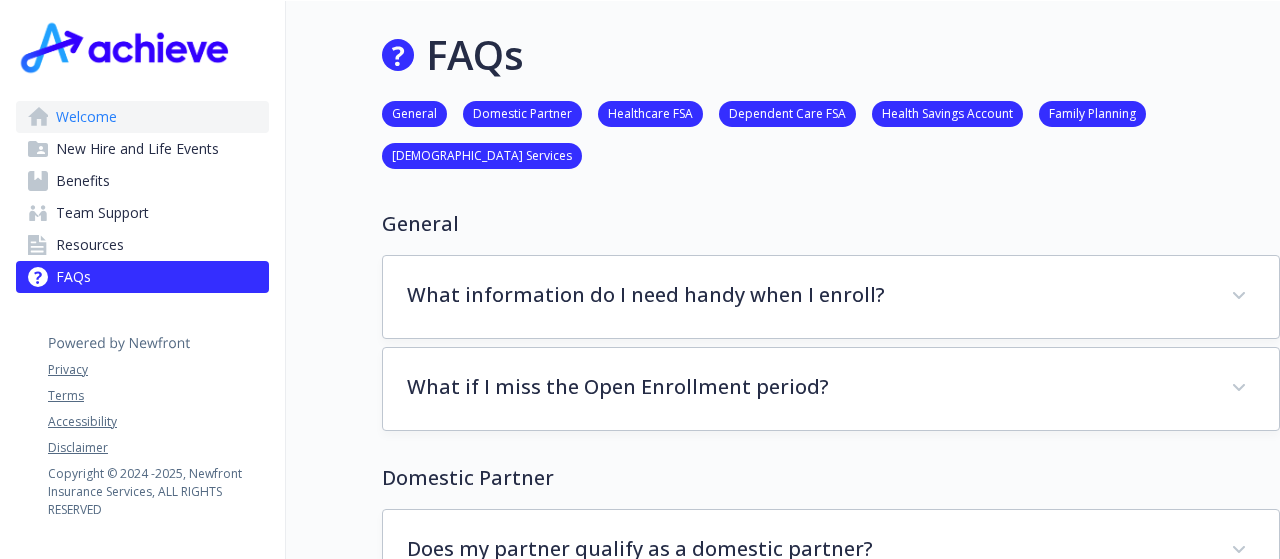 click on "Welcome" at bounding box center [86, 117] 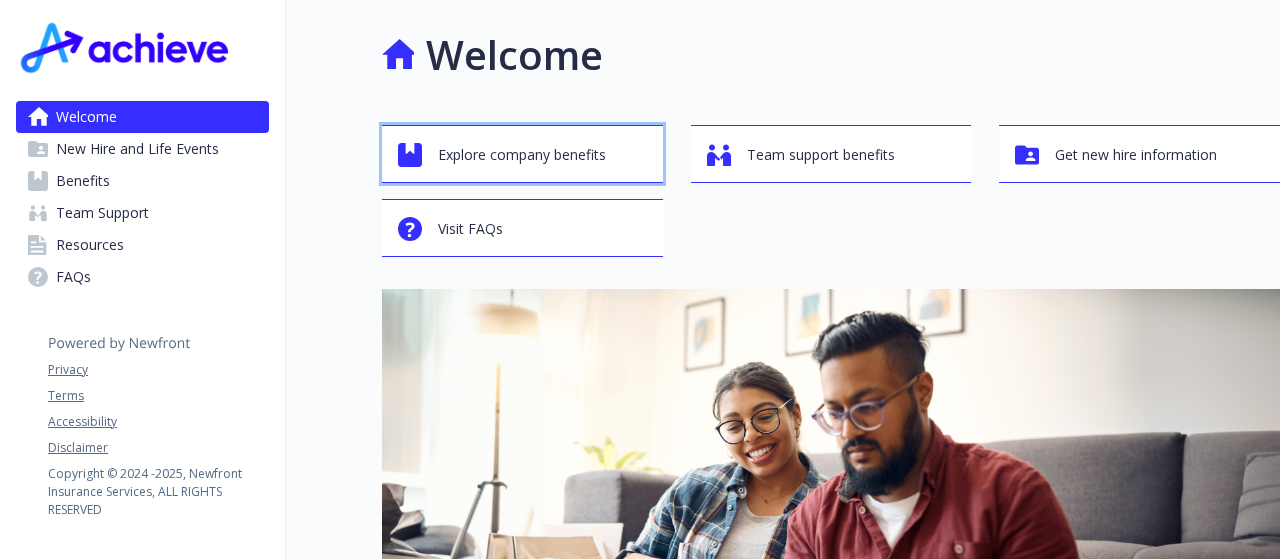 click on "Explore company benefits" at bounding box center [522, 155] 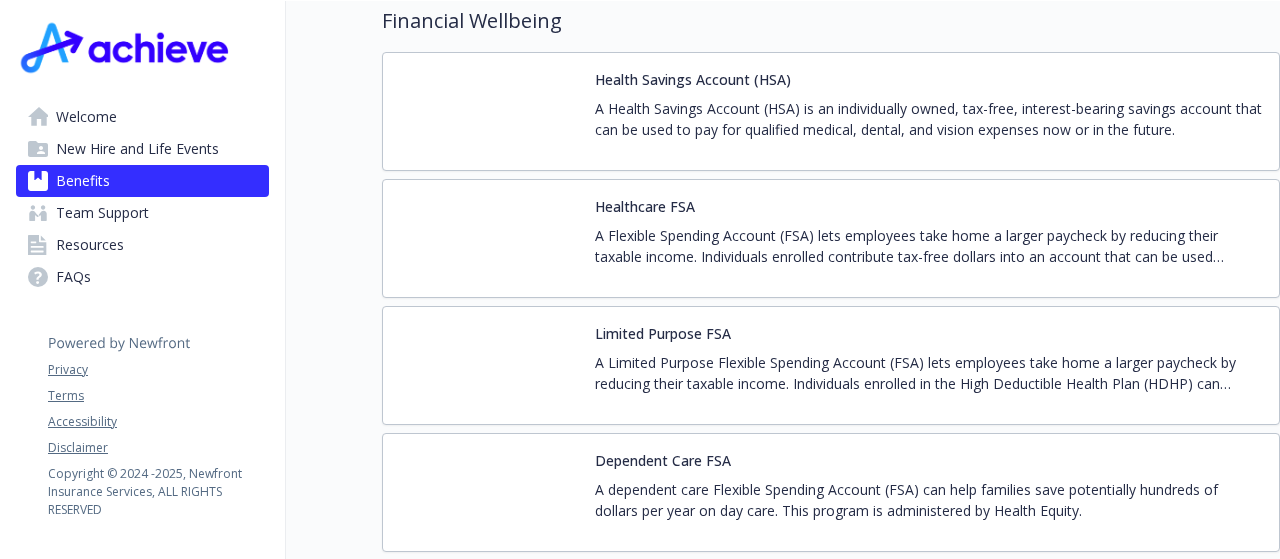 scroll, scrollTop: 3324, scrollLeft: 0, axis: vertical 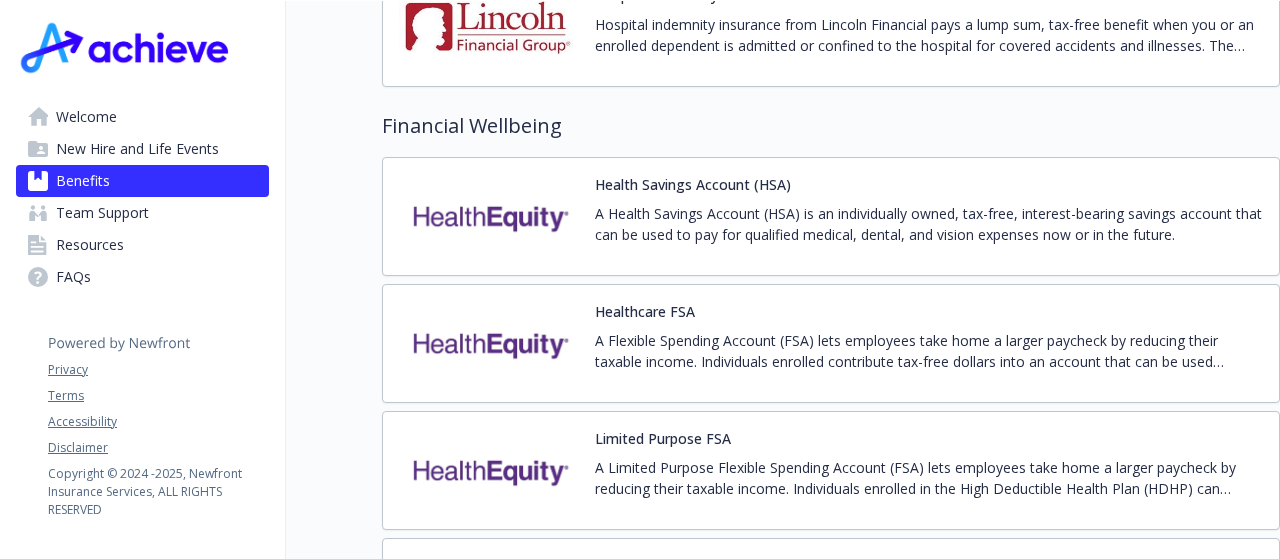 click on "A Flexible Spending Account (FSA) lets employees take home a larger paycheck by reducing their taxable income. Individuals enrolled contribute tax-free dollars into an account that can be used throughout the year on qualified medical, dental, and vision expenses — reducing out-of-pocket costs." at bounding box center [929, 351] 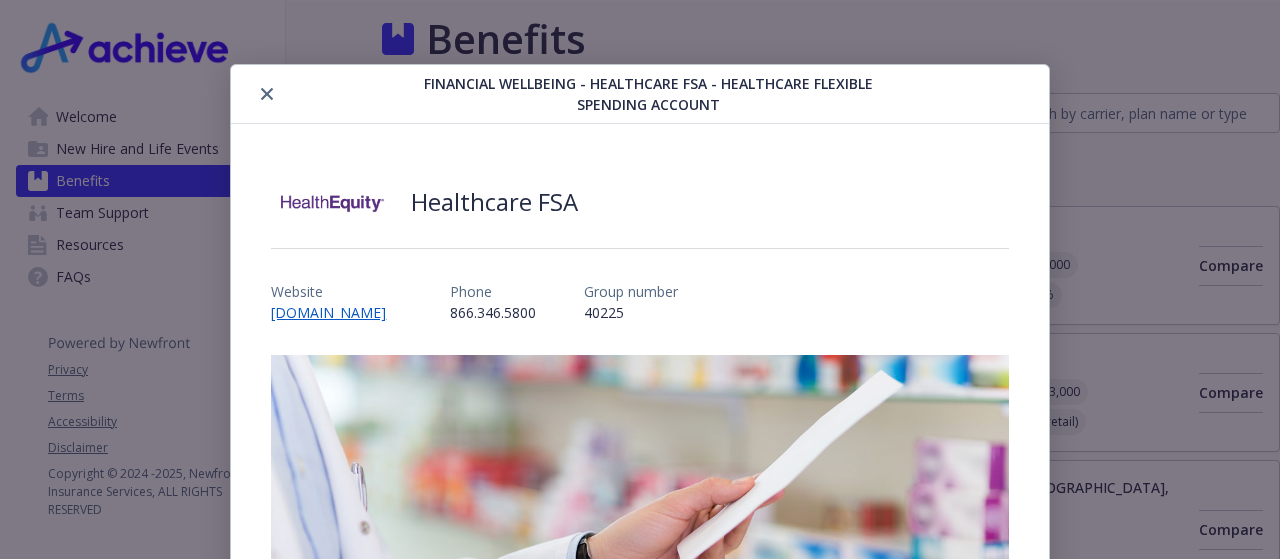 scroll, scrollTop: 2744, scrollLeft: 0, axis: vertical 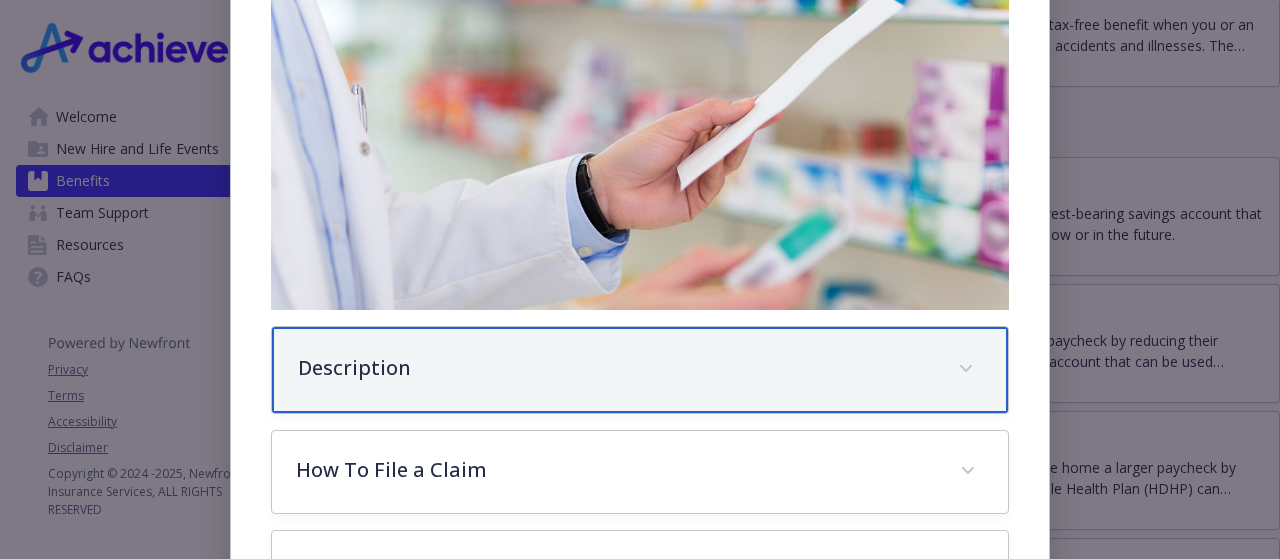 click on "Description" at bounding box center (615, 368) 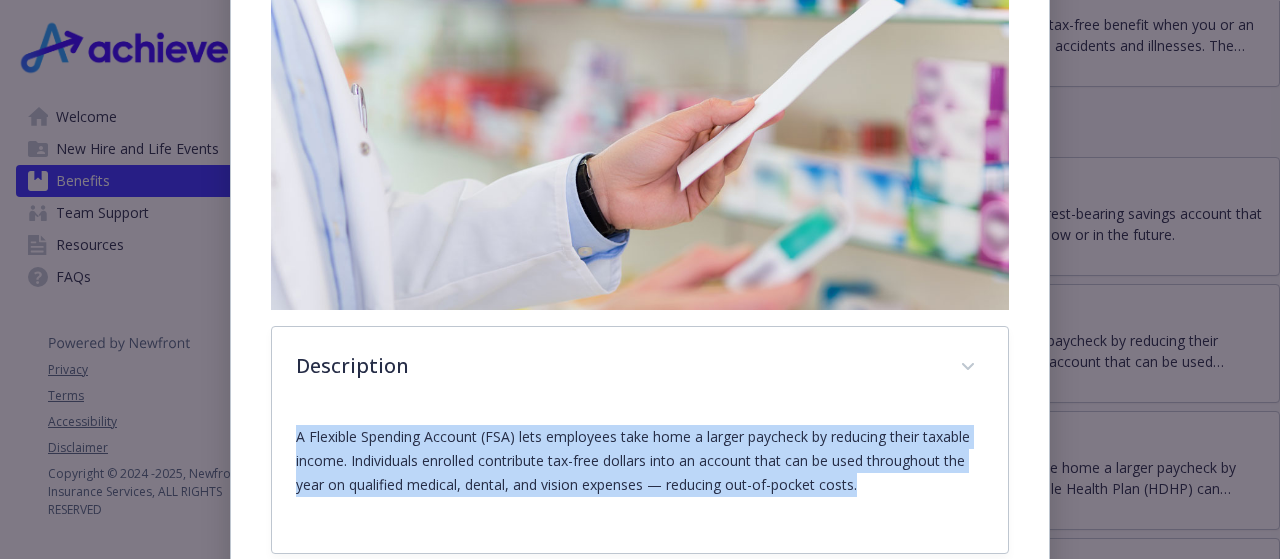 drag, startPoint x: 876, startPoint y: 488, endPoint x: 284, endPoint y: 435, distance: 594.36774 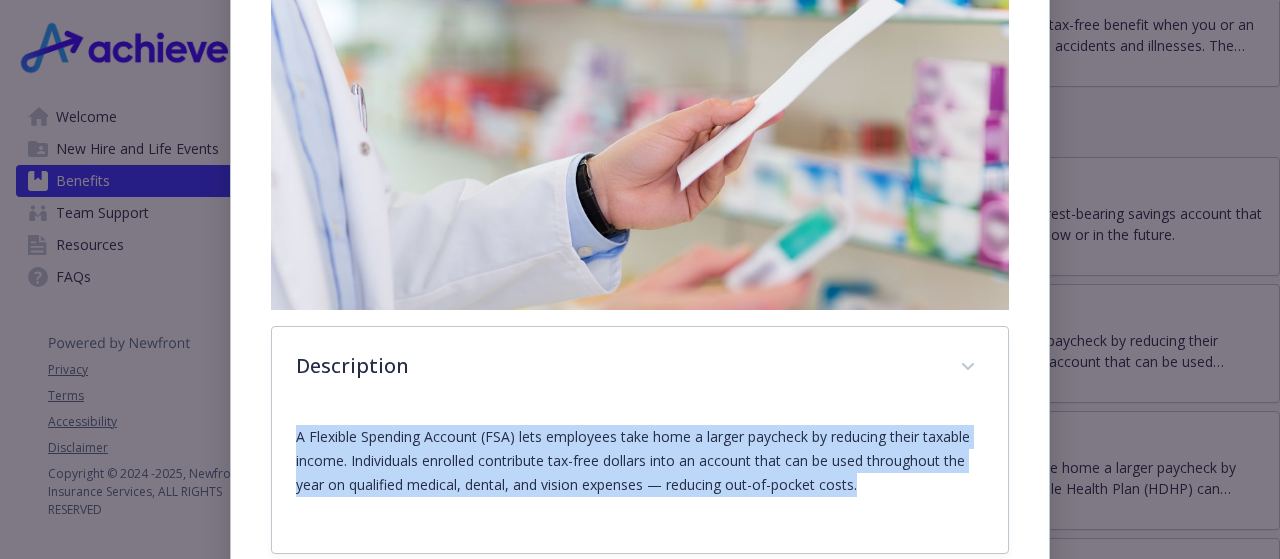 scroll, scrollTop: 0, scrollLeft: 0, axis: both 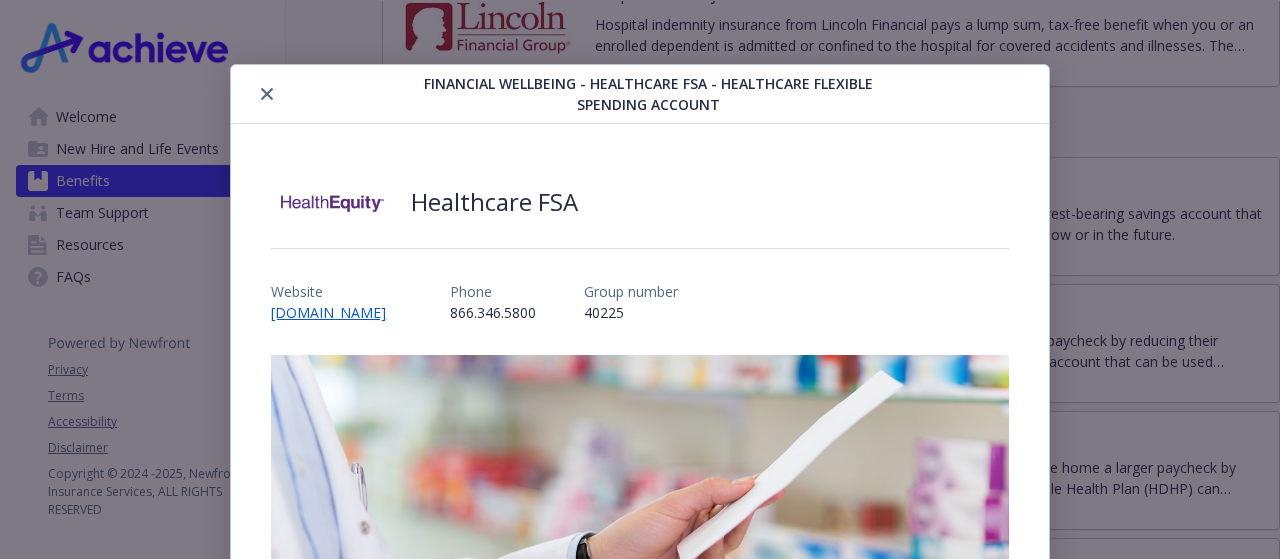 drag, startPoint x: 266, startPoint y: 91, endPoint x: 350, endPoint y: 82, distance: 84.48077 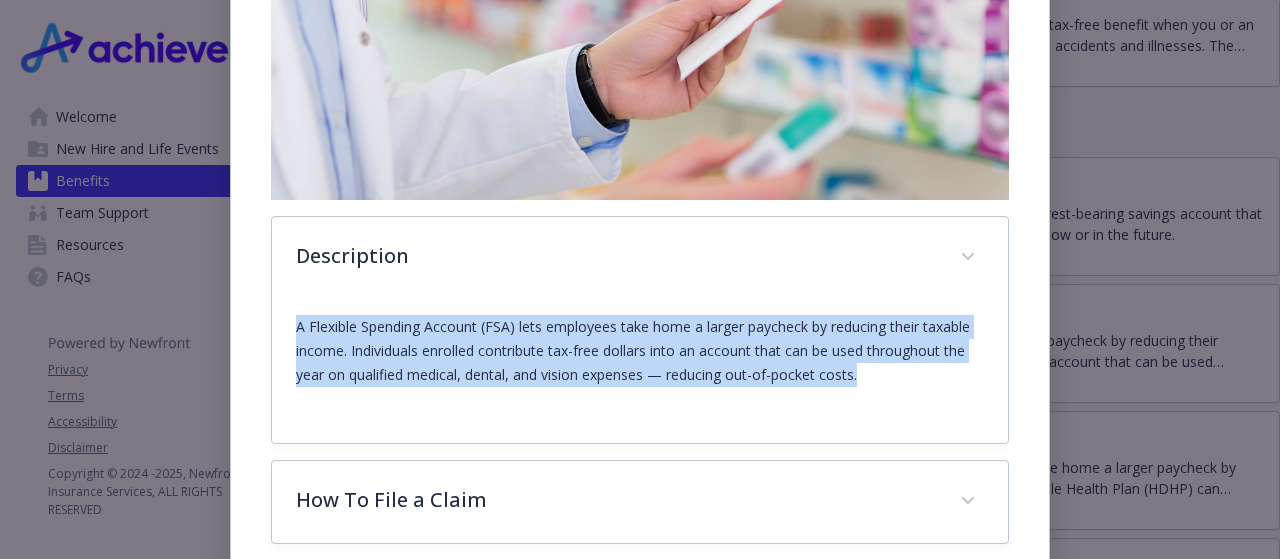 drag, startPoint x: 854, startPoint y: 373, endPoint x: 281, endPoint y: 325, distance: 575.00696 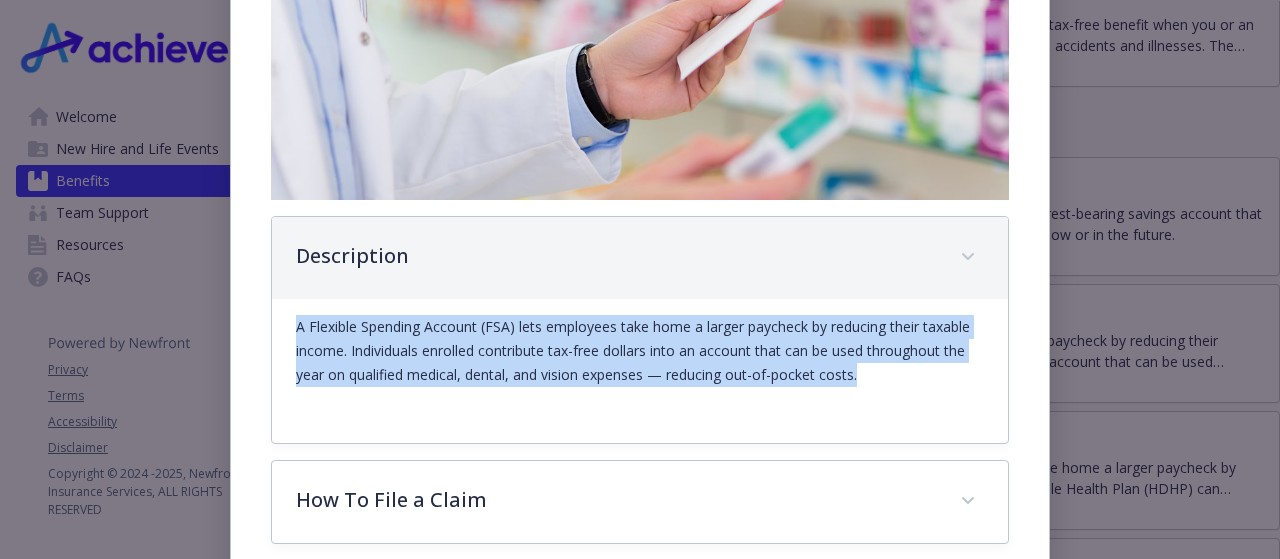 copy on "A Flexible Spending Account (FSA) lets employees take home a larger paycheck by reducing their taxable income. Individuals enrolled contribute tax-free dollars into an account that can be used throughout the year on qualified medical, dental, and vision expenses — reducing out-of-pocket costs." 